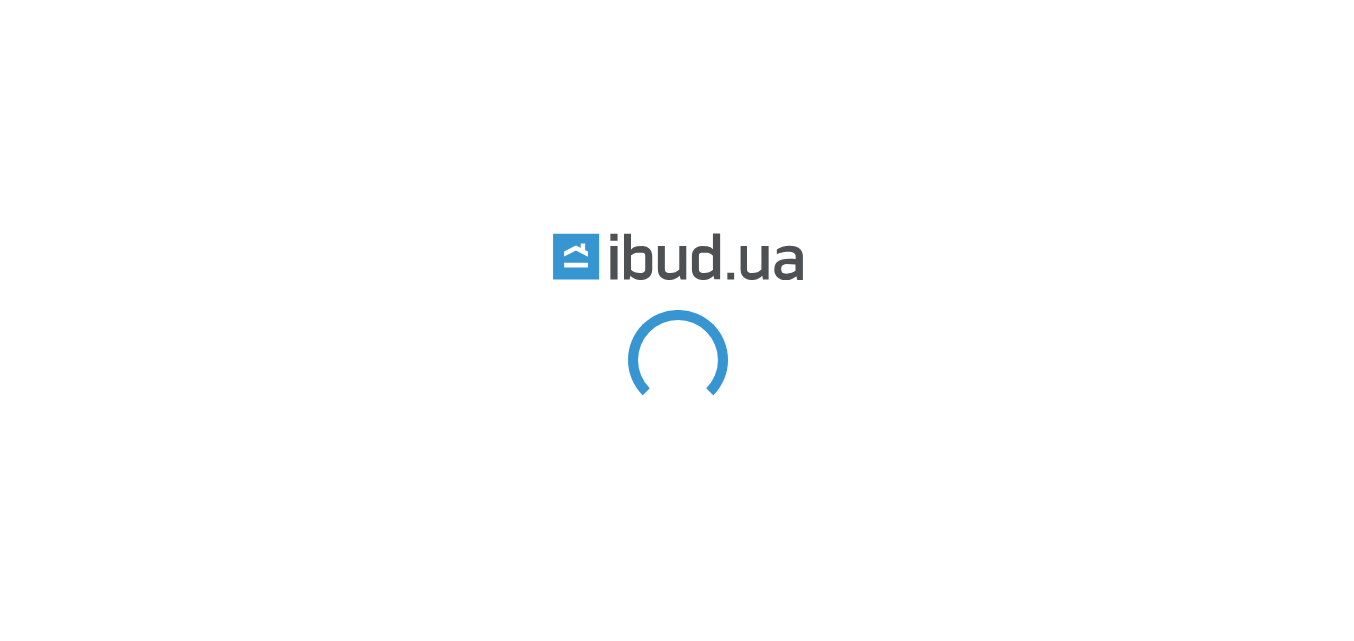 scroll, scrollTop: 0, scrollLeft: 0, axis: both 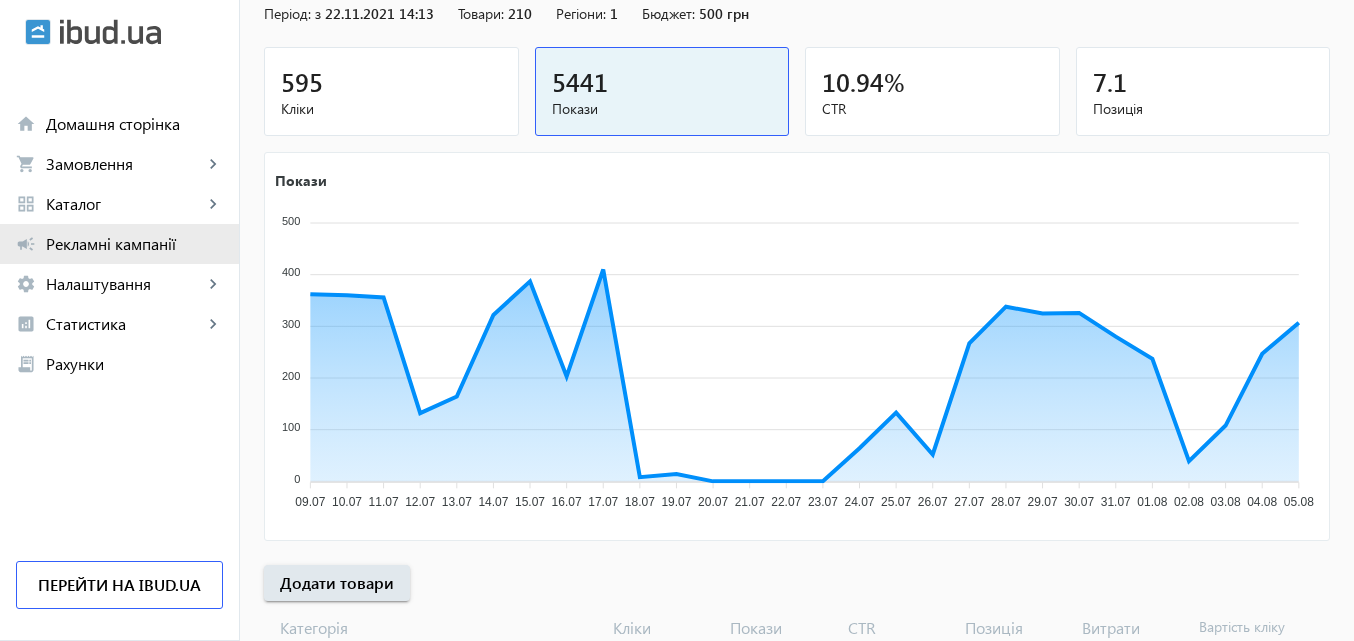 click on "Рекламні кампанії" 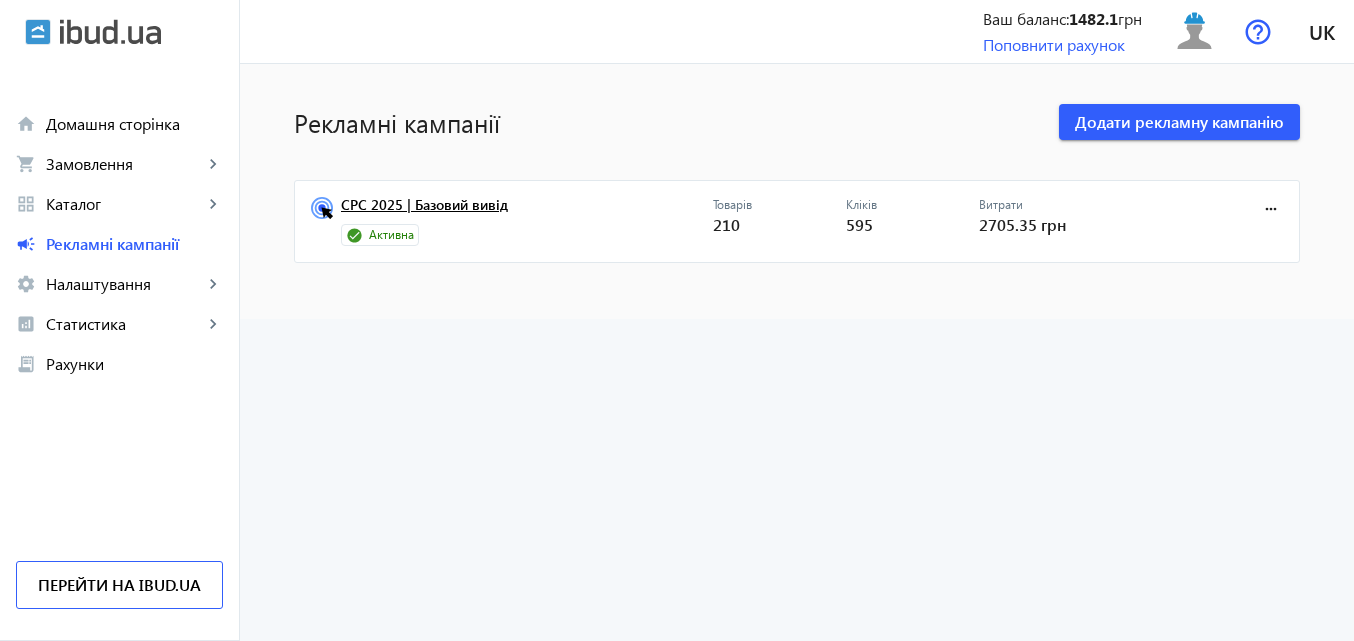 click on "CPC 2025 | Базовий вивід" at bounding box center (527, 211) 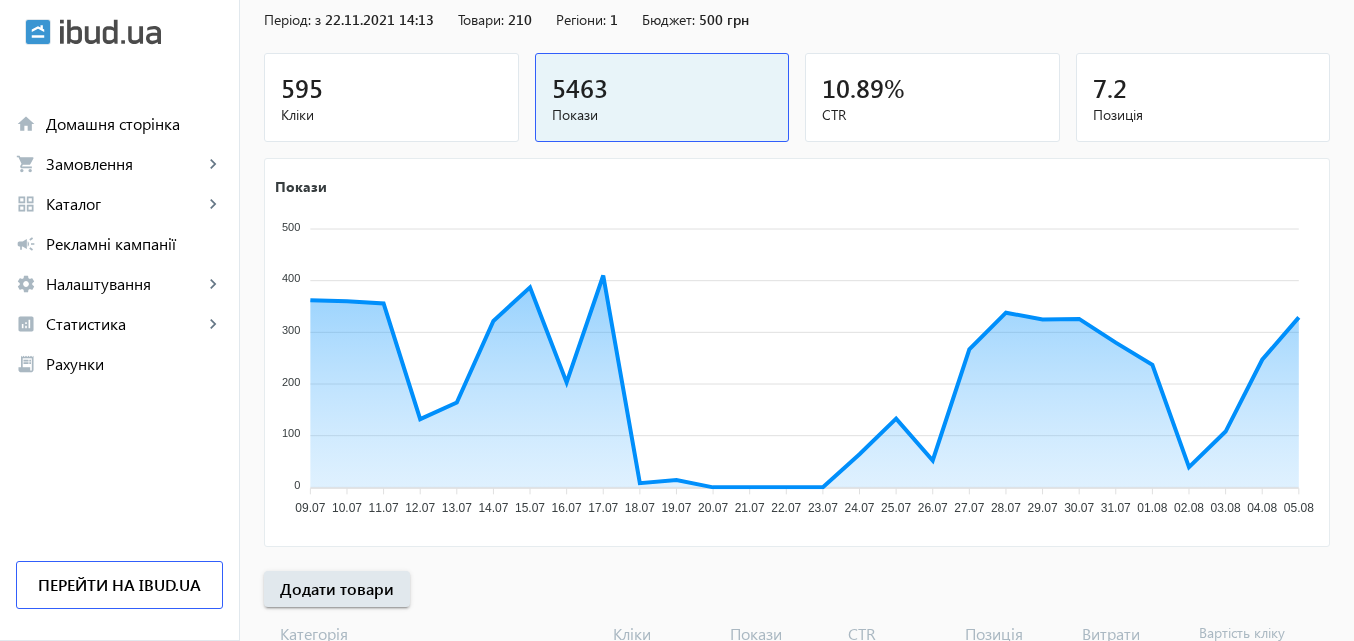 scroll, scrollTop: 200, scrollLeft: 0, axis: vertical 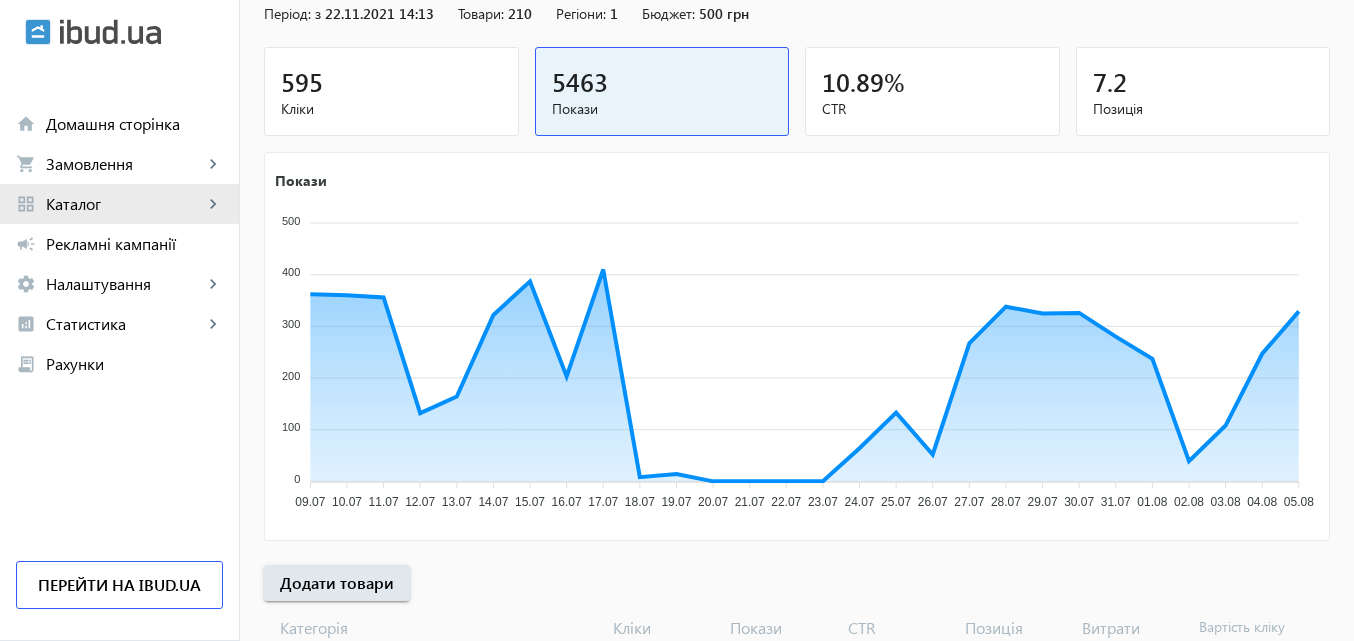 click on "Каталог" 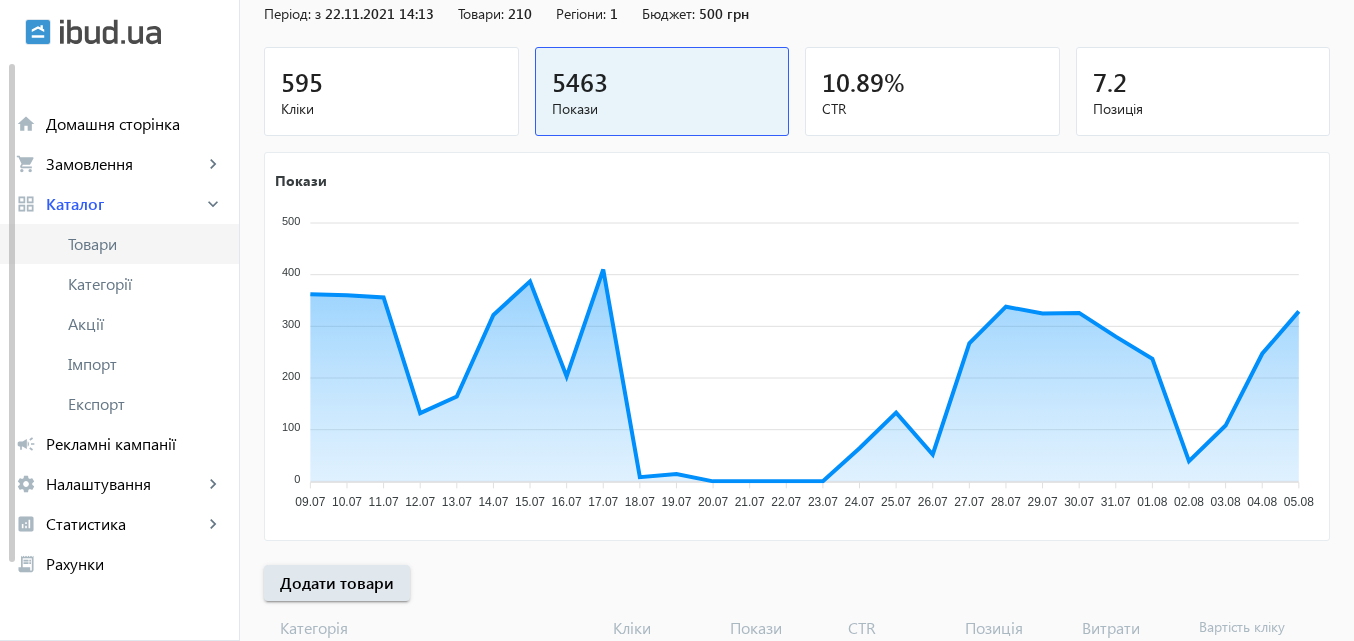 click on "Товари" 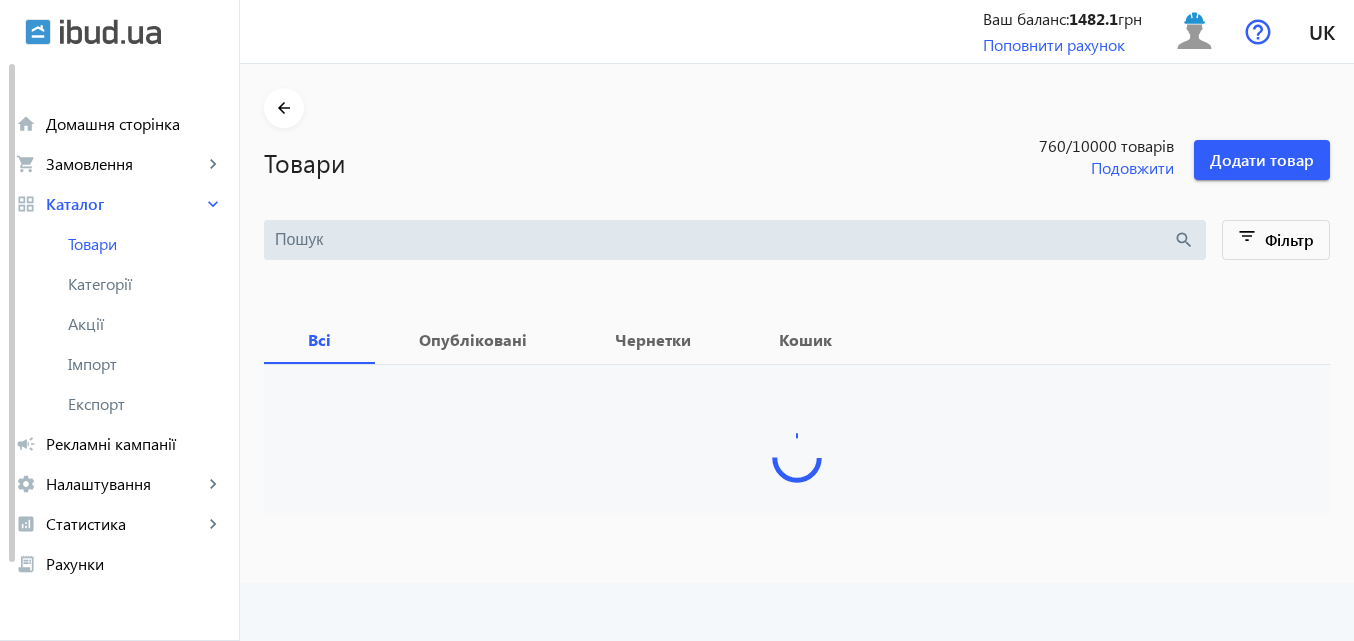 scroll, scrollTop: 0, scrollLeft: 0, axis: both 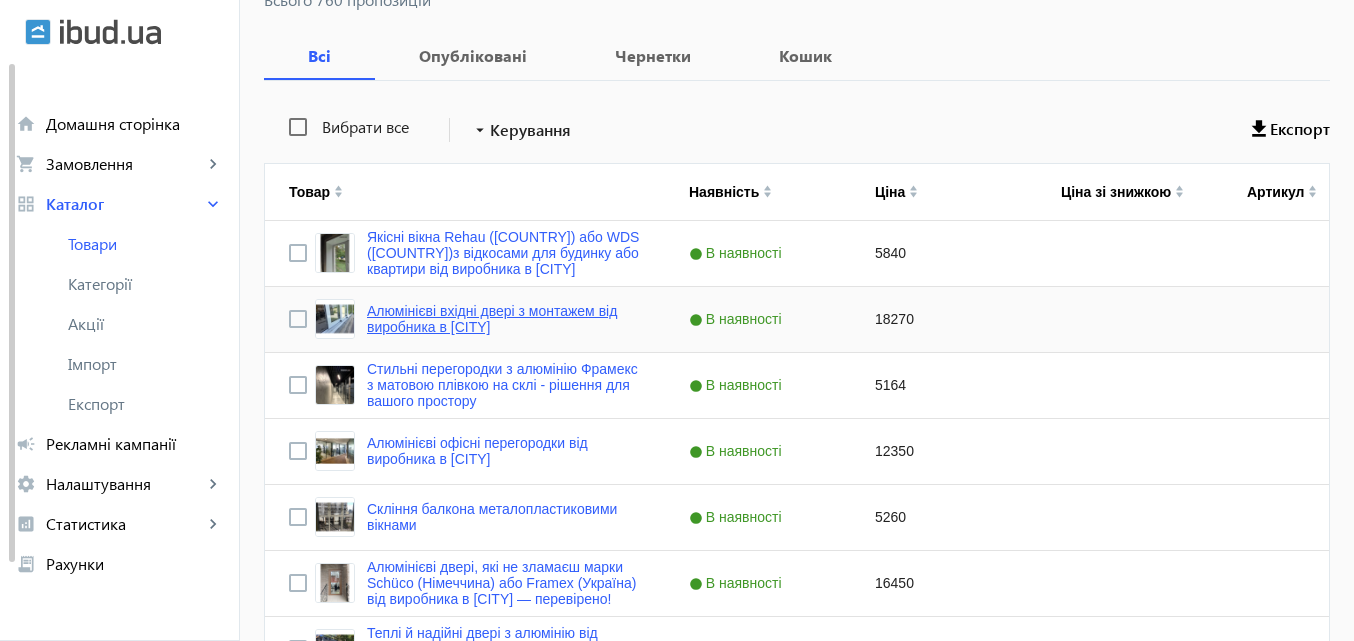 click on "Алюмінієві вхідні двері з монтажем від виробника в [CITY]" 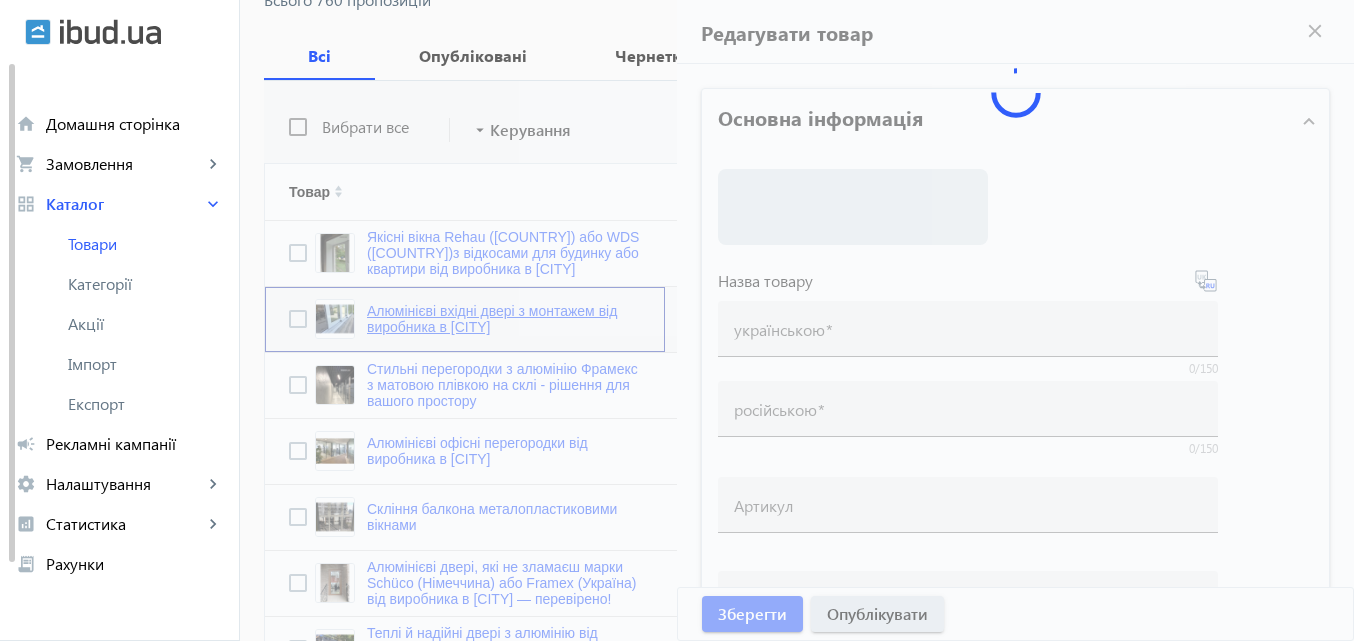 type on "Алюмінієві вхідні двері з монтажем від виробника в [CITY]" 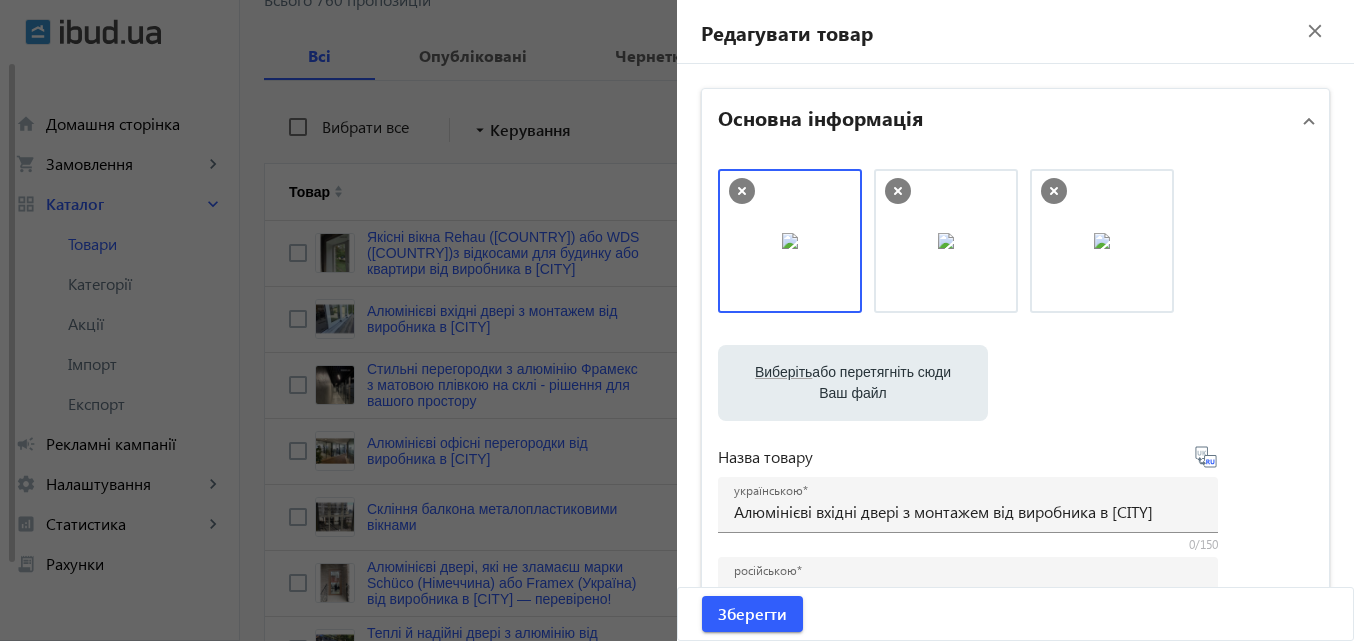 click on "Виберіть" at bounding box center (783, 372) 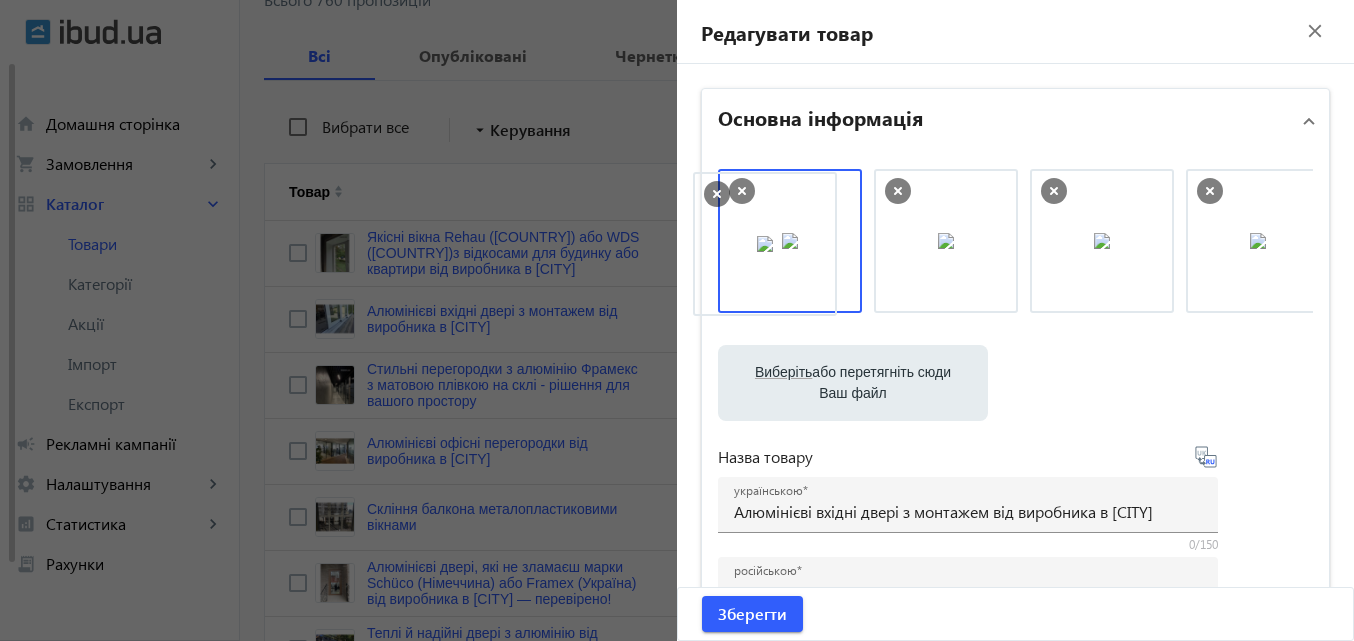 drag, startPoint x: 942, startPoint y: 226, endPoint x: 767, endPoint y: 229, distance: 175.02571 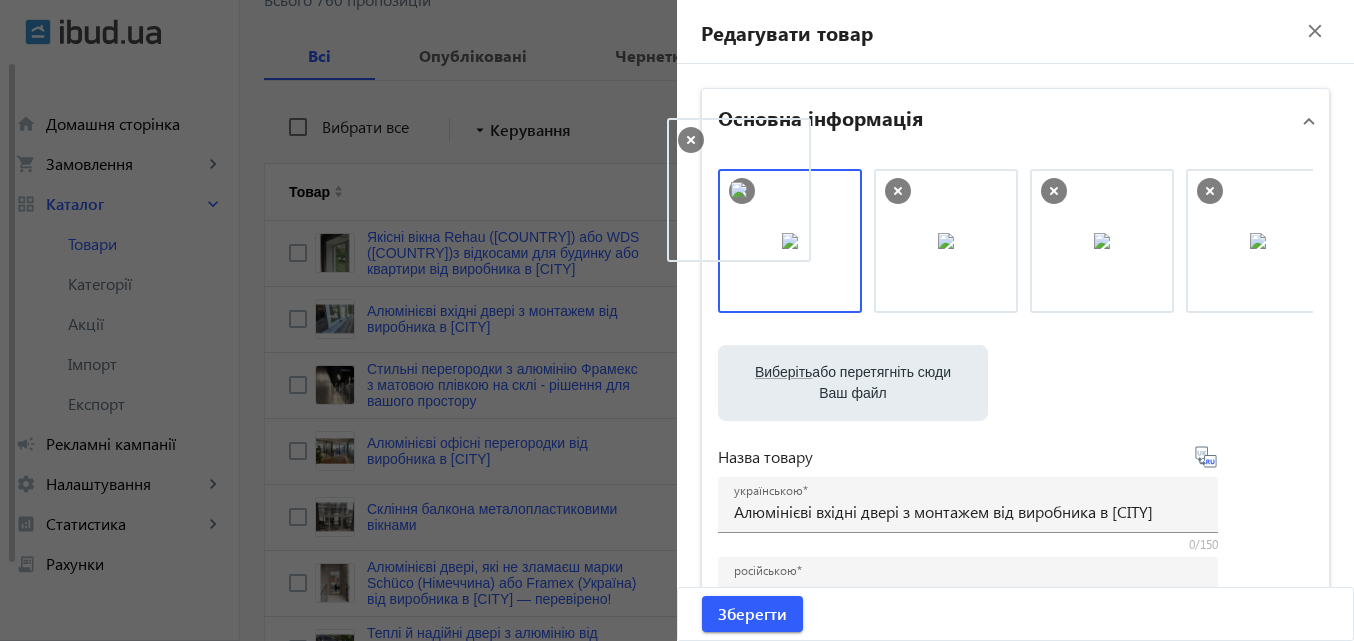 drag, startPoint x: 1062, startPoint y: 218, endPoint x: 705, endPoint y: 167, distance: 360.62445 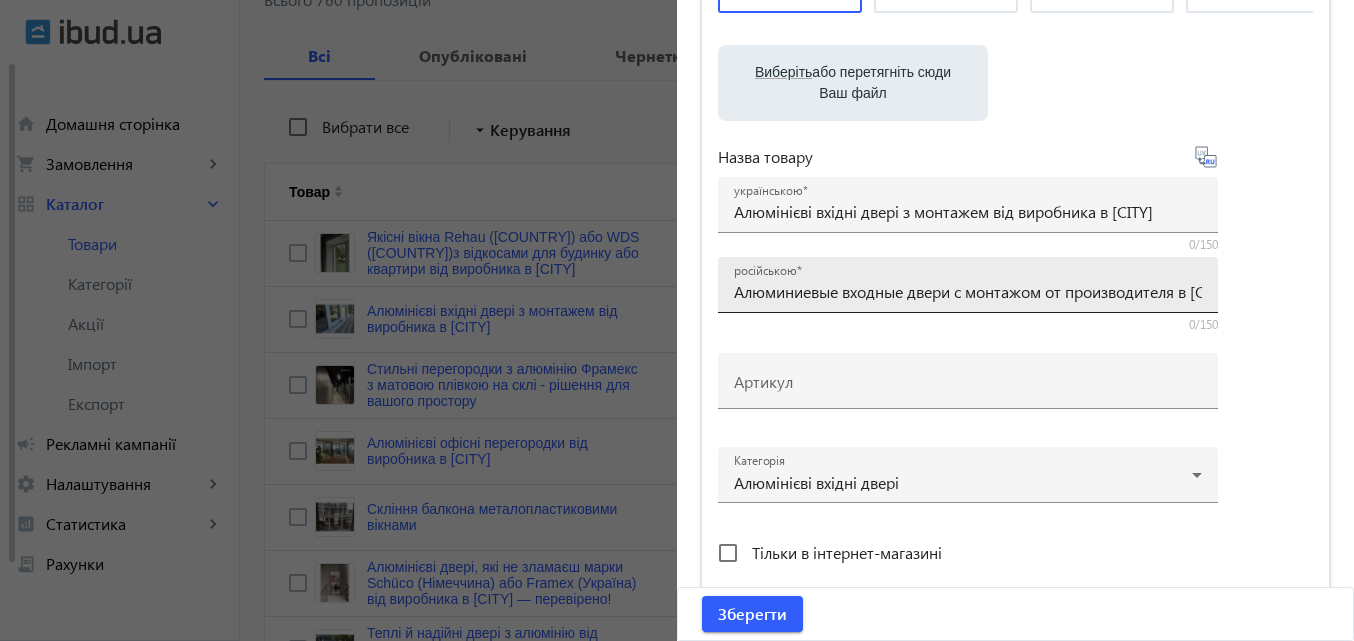 scroll, scrollTop: 500, scrollLeft: 0, axis: vertical 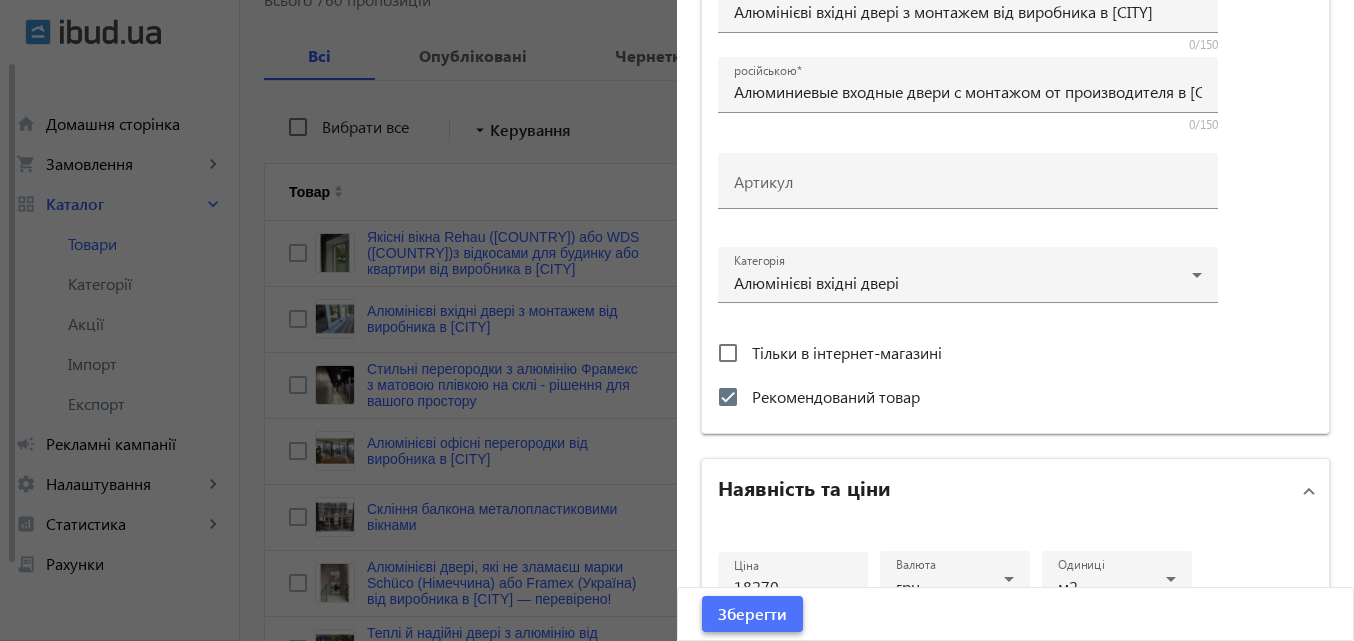 click on "Зберегти" 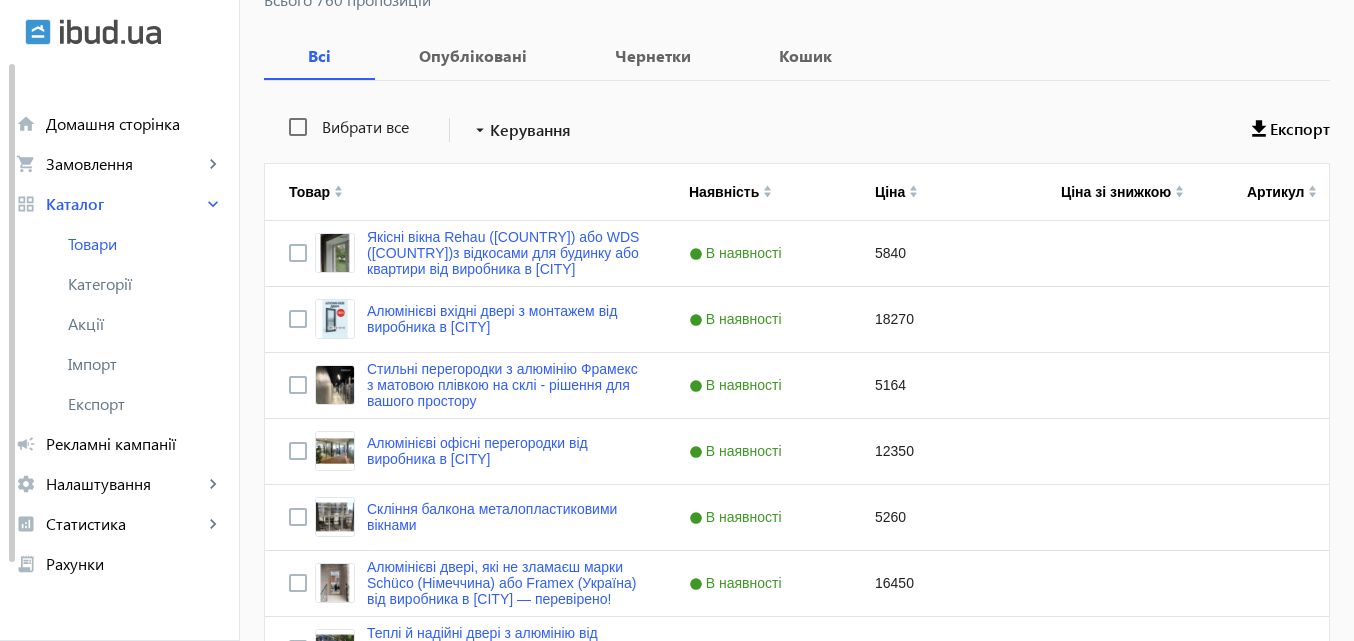 scroll, scrollTop: 0, scrollLeft: 0, axis: both 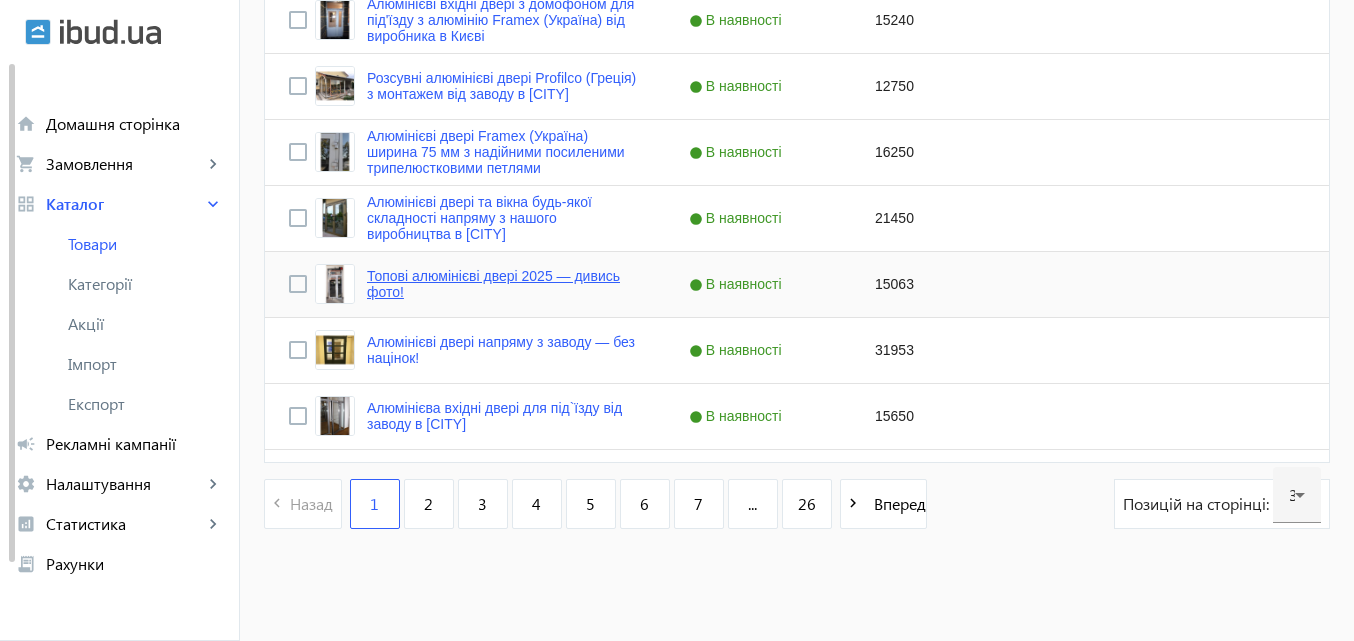 click on "Топові алюмінієві двері 2025 — дивись фото!" 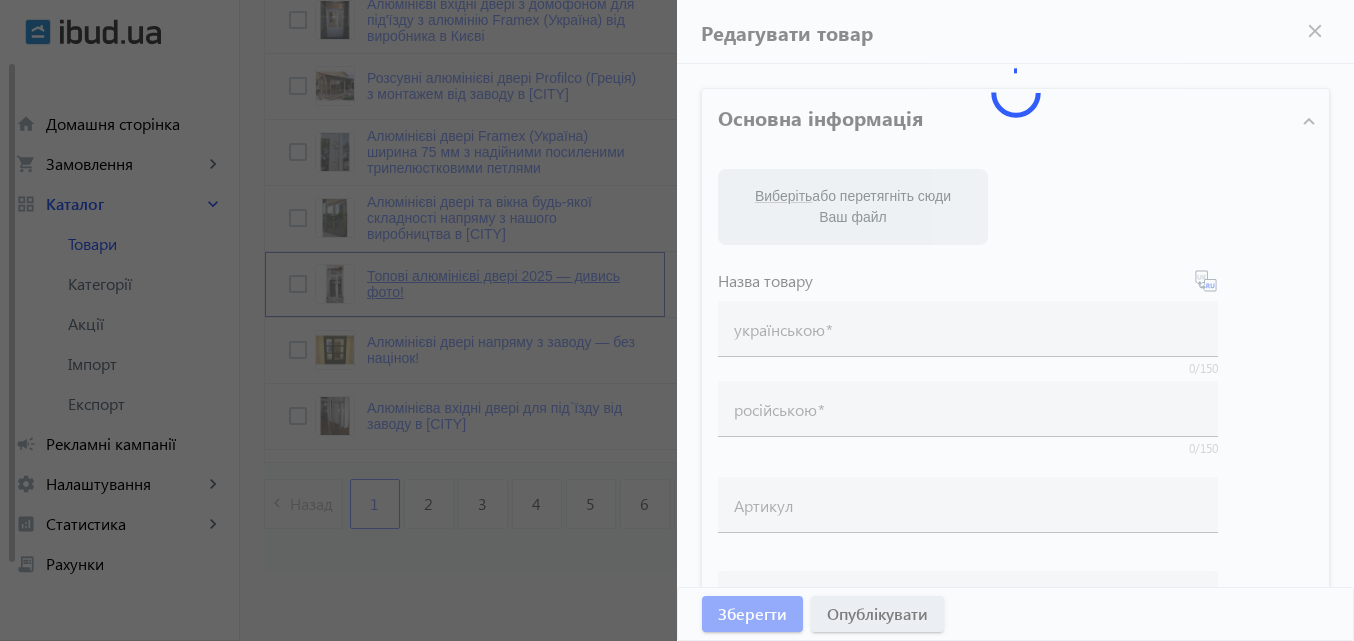 type on "Топові алюмінієві двері 2025 — дивись фото!" 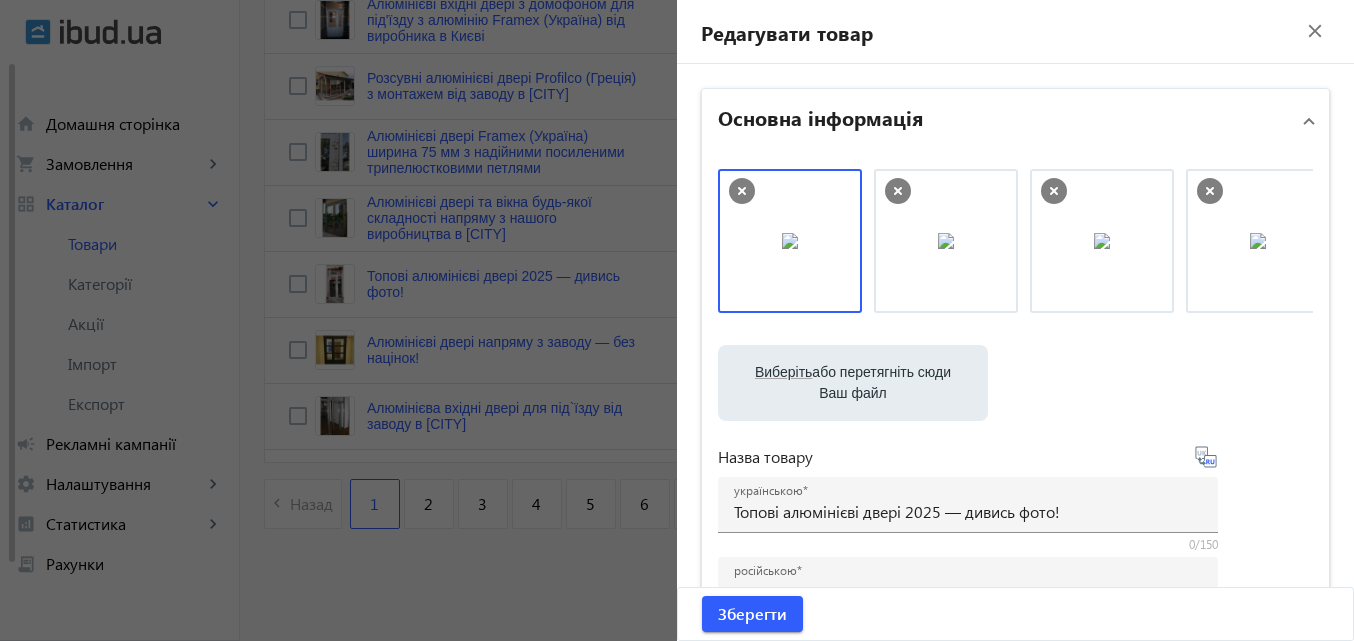click on "Виберіть" at bounding box center (783, 372) 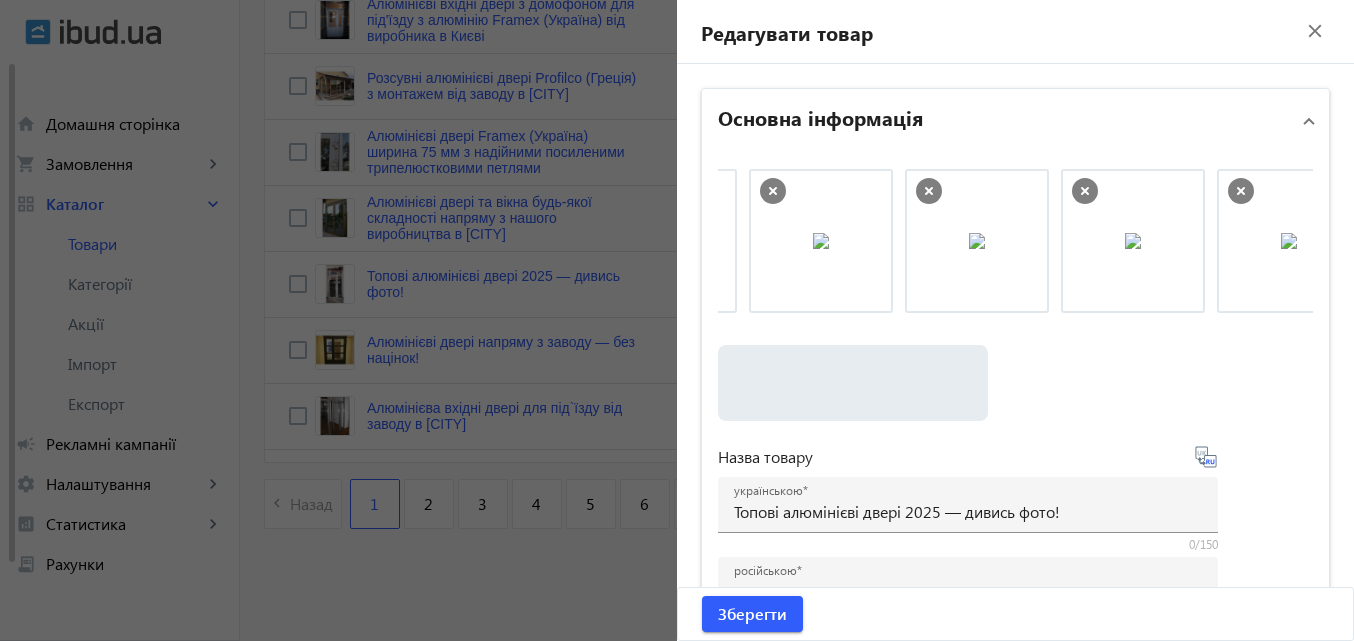 scroll, scrollTop: 0, scrollLeft: 971, axis: horizontal 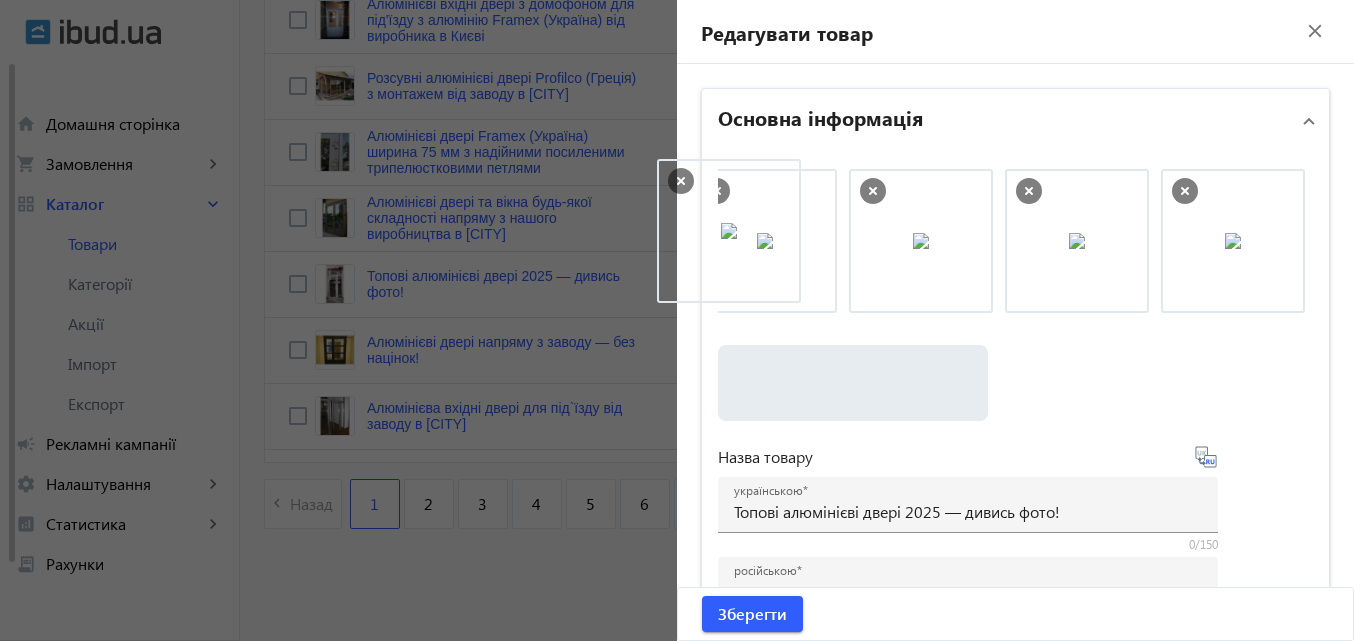 drag, startPoint x: 1243, startPoint y: 246, endPoint x: 755, endPoint y: 236, distance: 488.10245 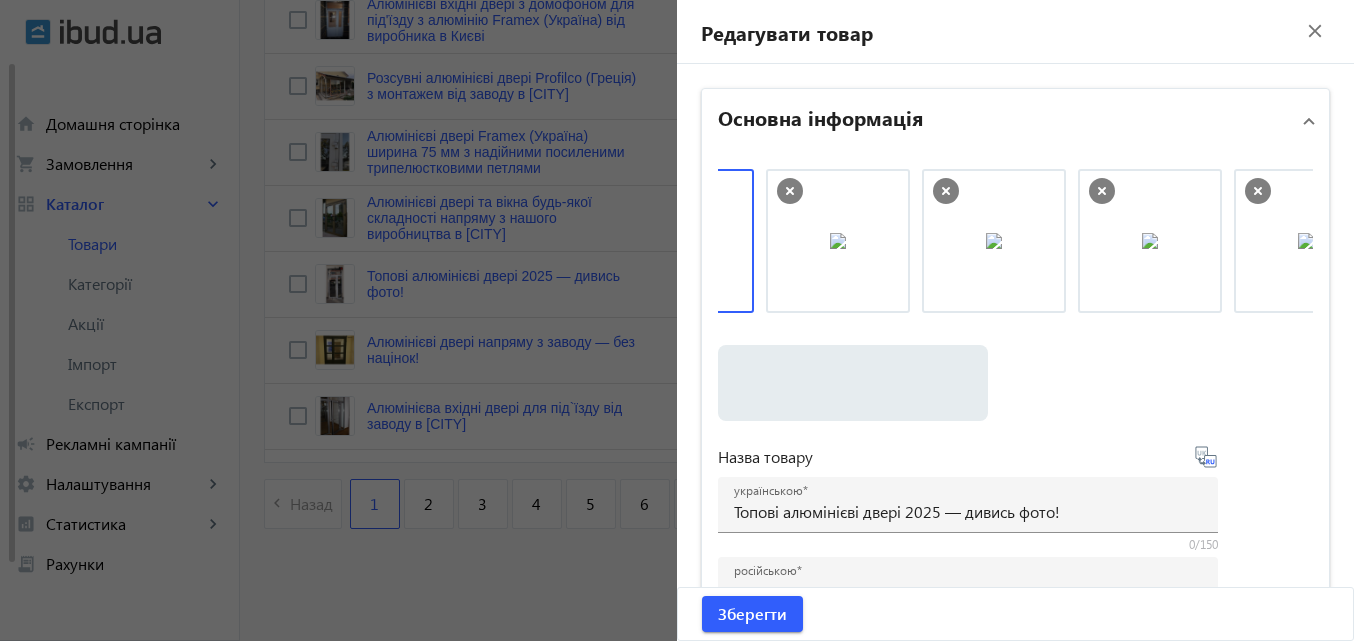 scroll, scrollTop: 0, scrollLeft: 0, axis: both 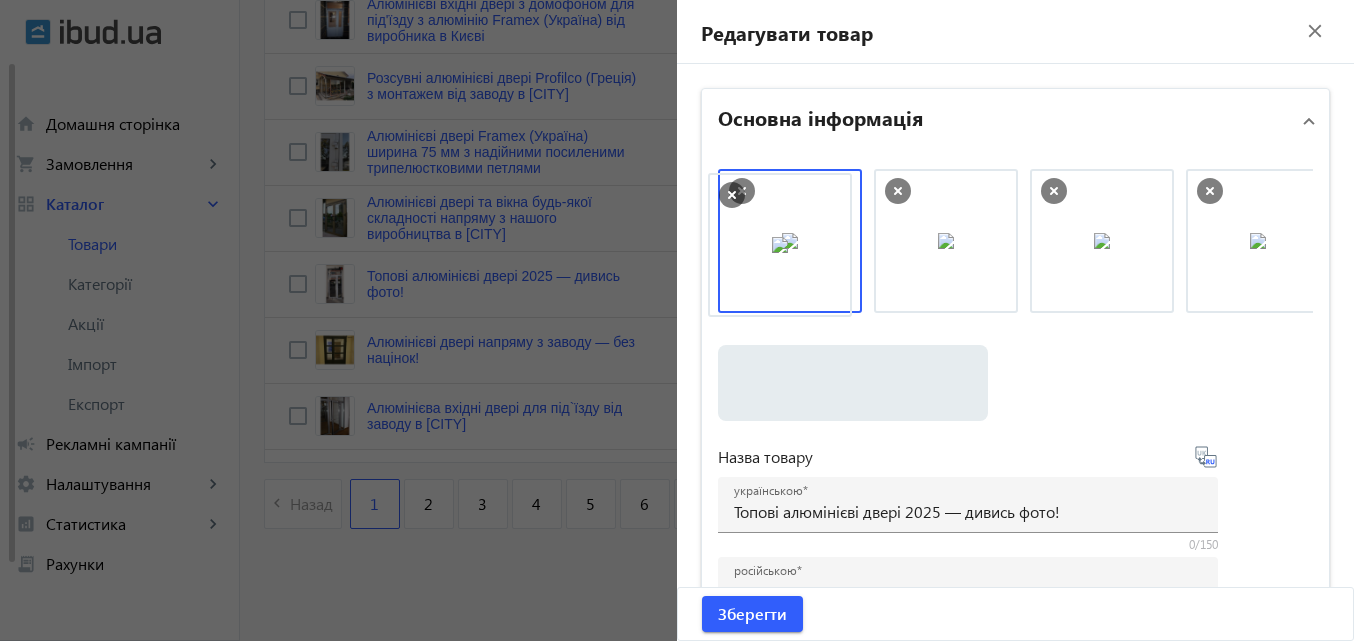 drag, startPoint x: 968, startPoint y: 264, endPoint x: 808, endPoint y: 268, distance: 160.04999 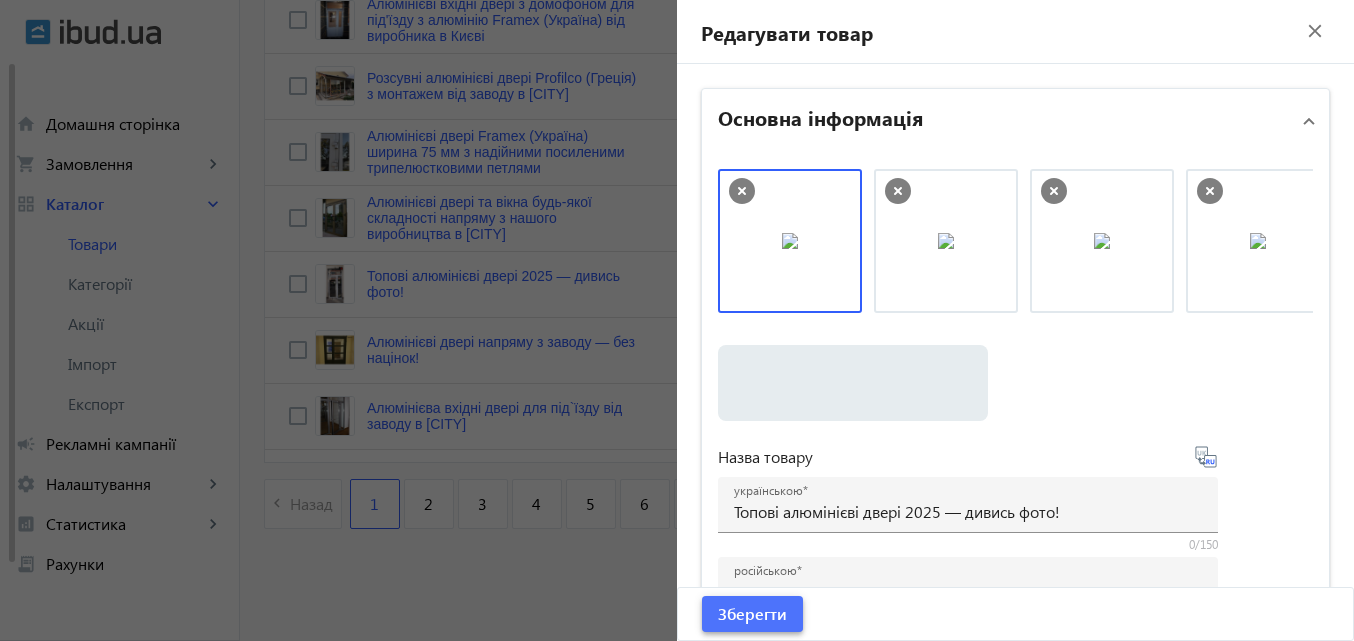 click on "Зберегти" 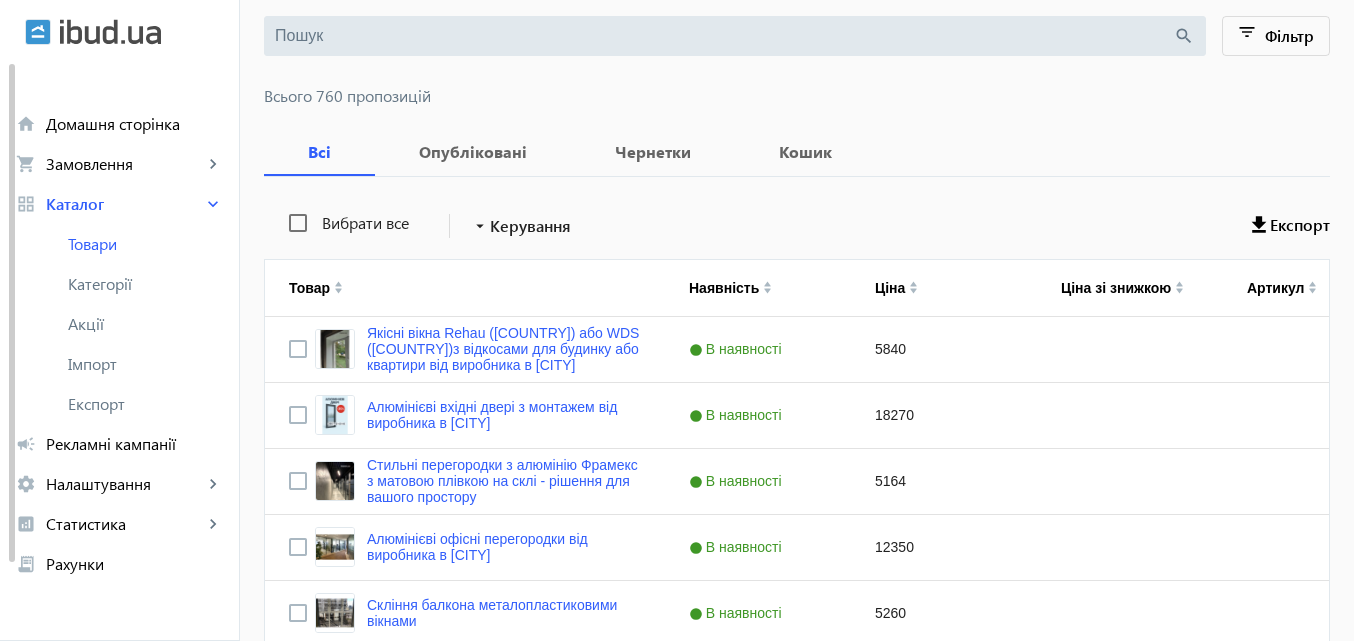 scroll, scrollTop: 0, scrollLeft: 0, axis: both 